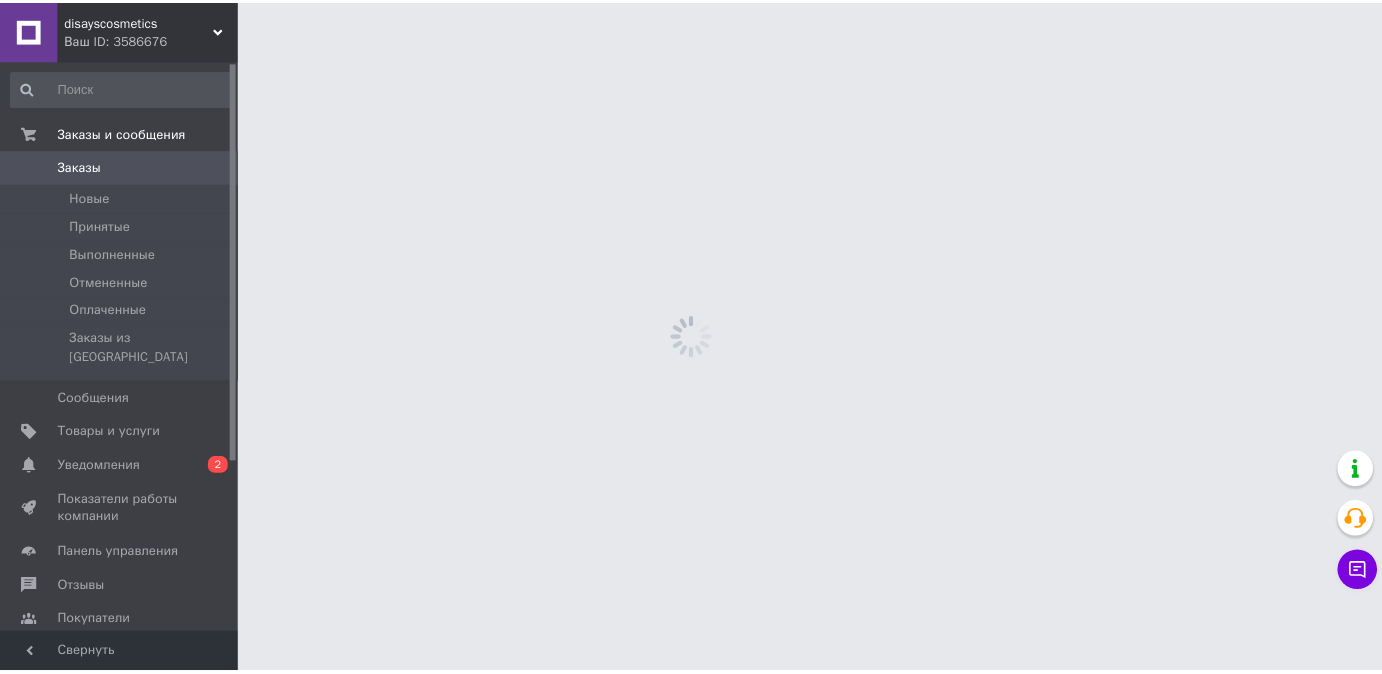 scroll, scrollTop: 0, scrollLeft: 0, axis: both 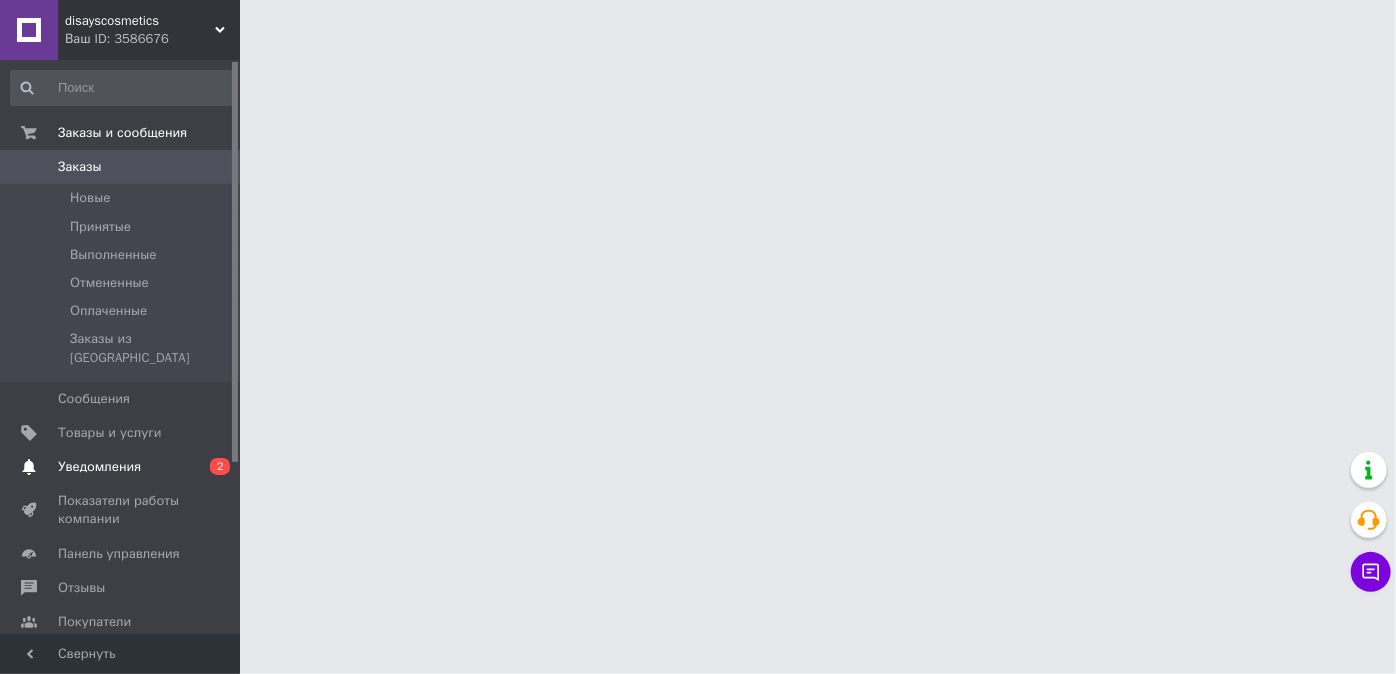 click on "Уведомления" at bounding box center [99, 467] 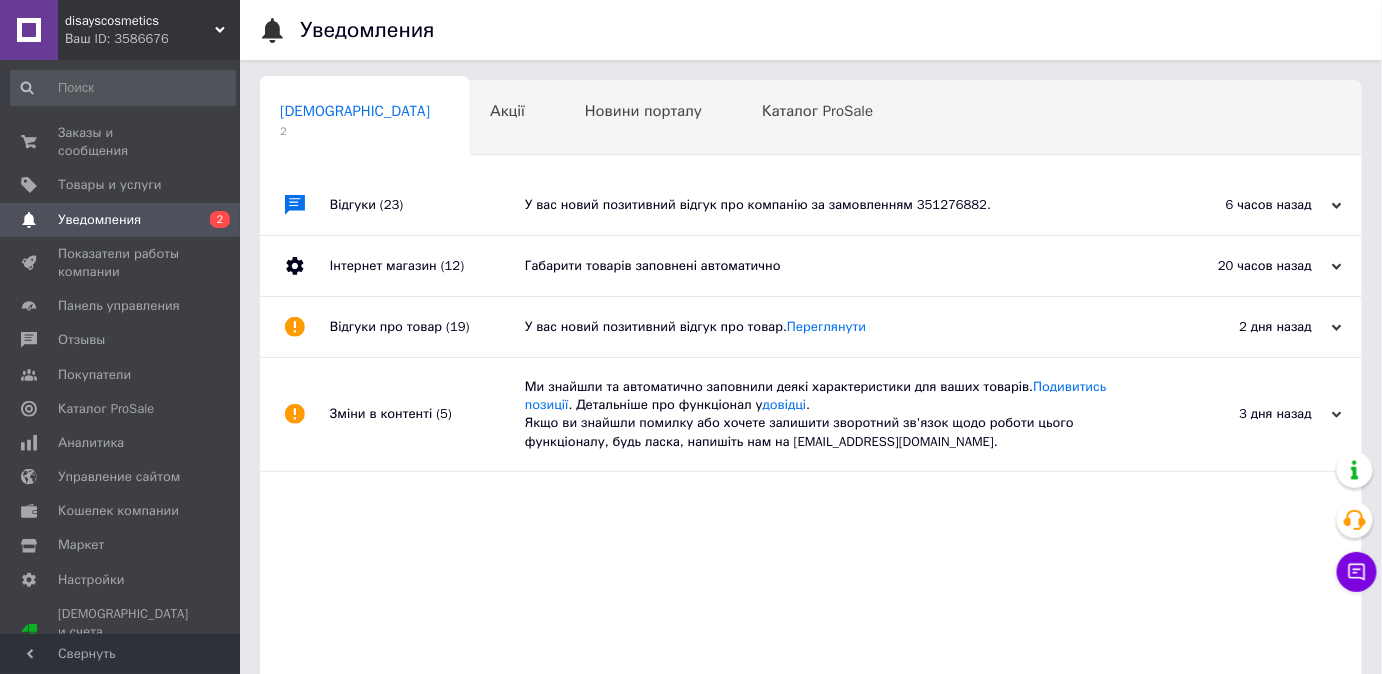 click on "Габарити товарів заповнені автоматично" at bounding box center (833, 266) 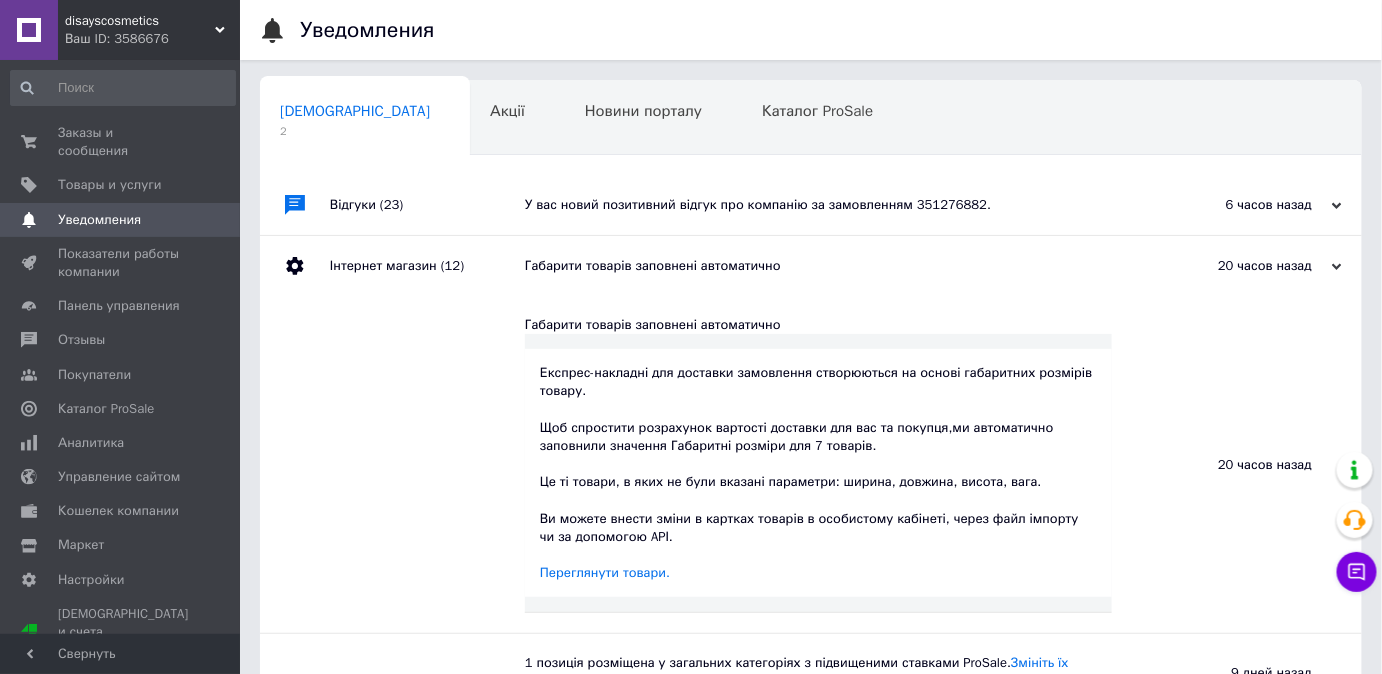 click on "У вас новий позитивний відгук про компанію за замовленням 351276882." at bounding box center [833, 205] 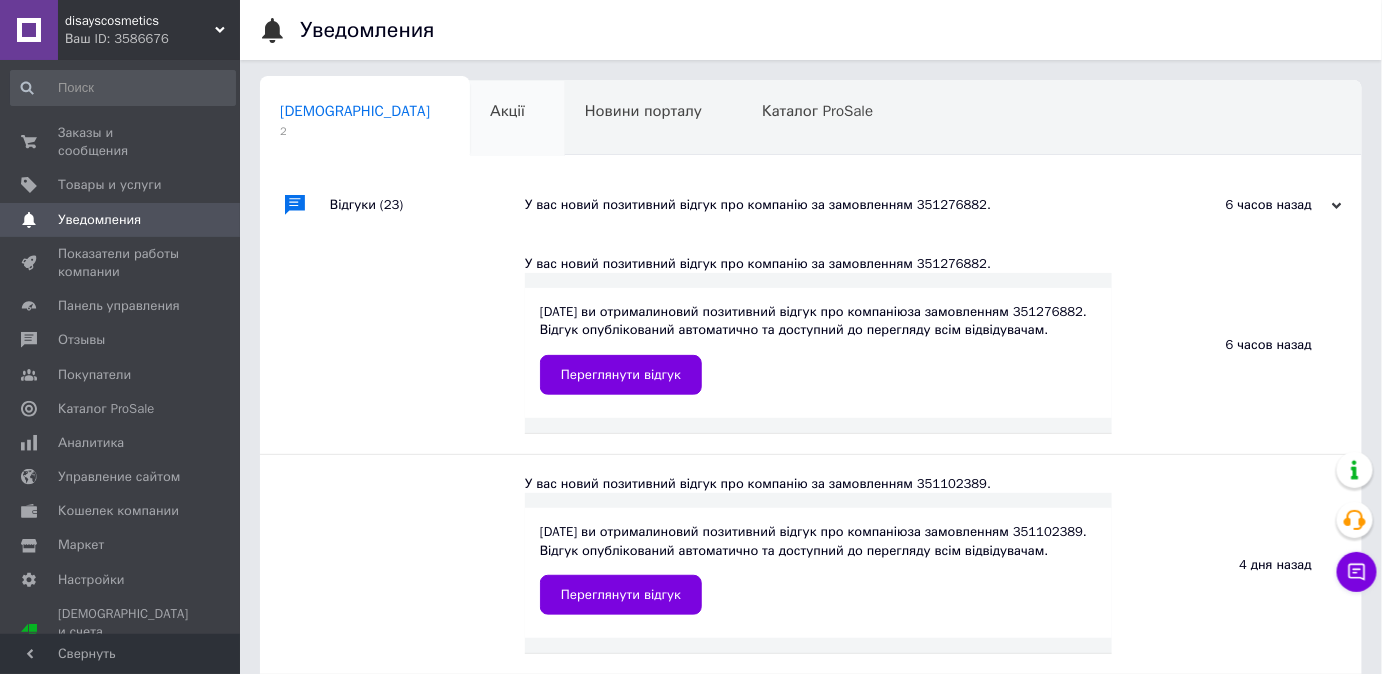 click on "Акції" at bounding box center [507, 111] 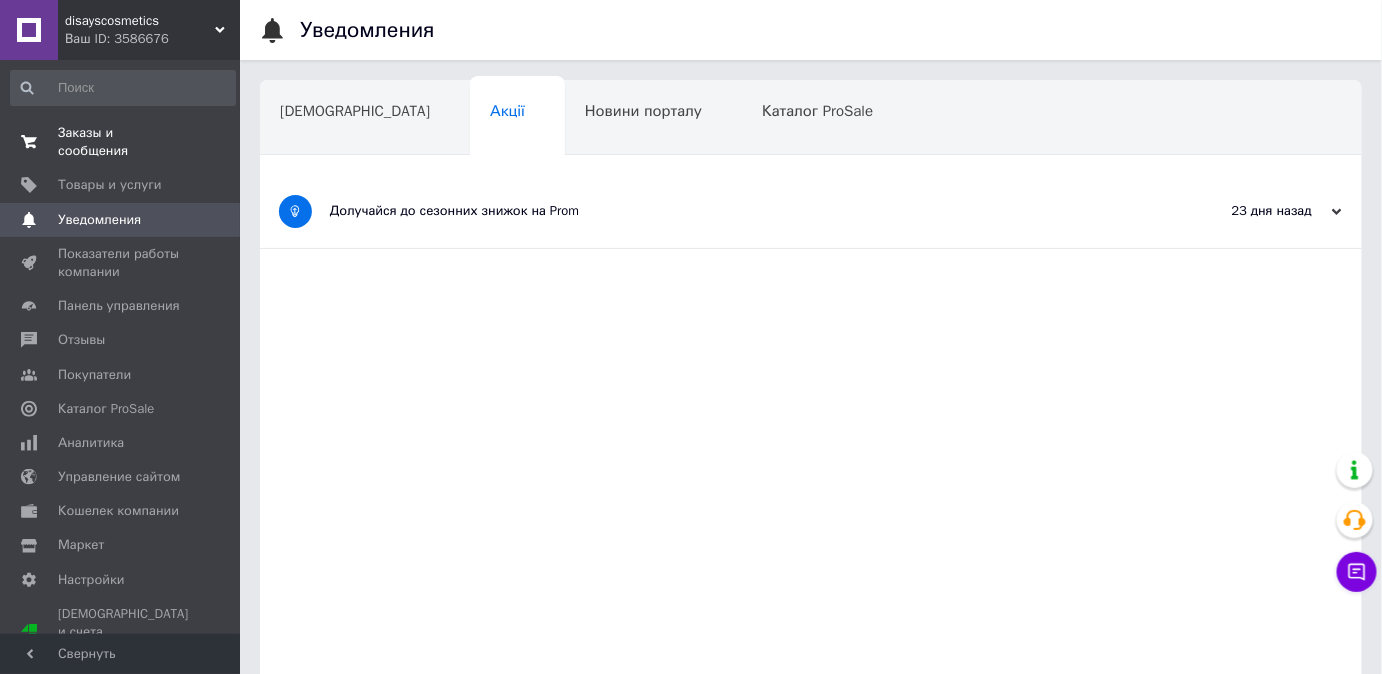 click on "Заказы и сообщения" at bounding box center [121, 142] 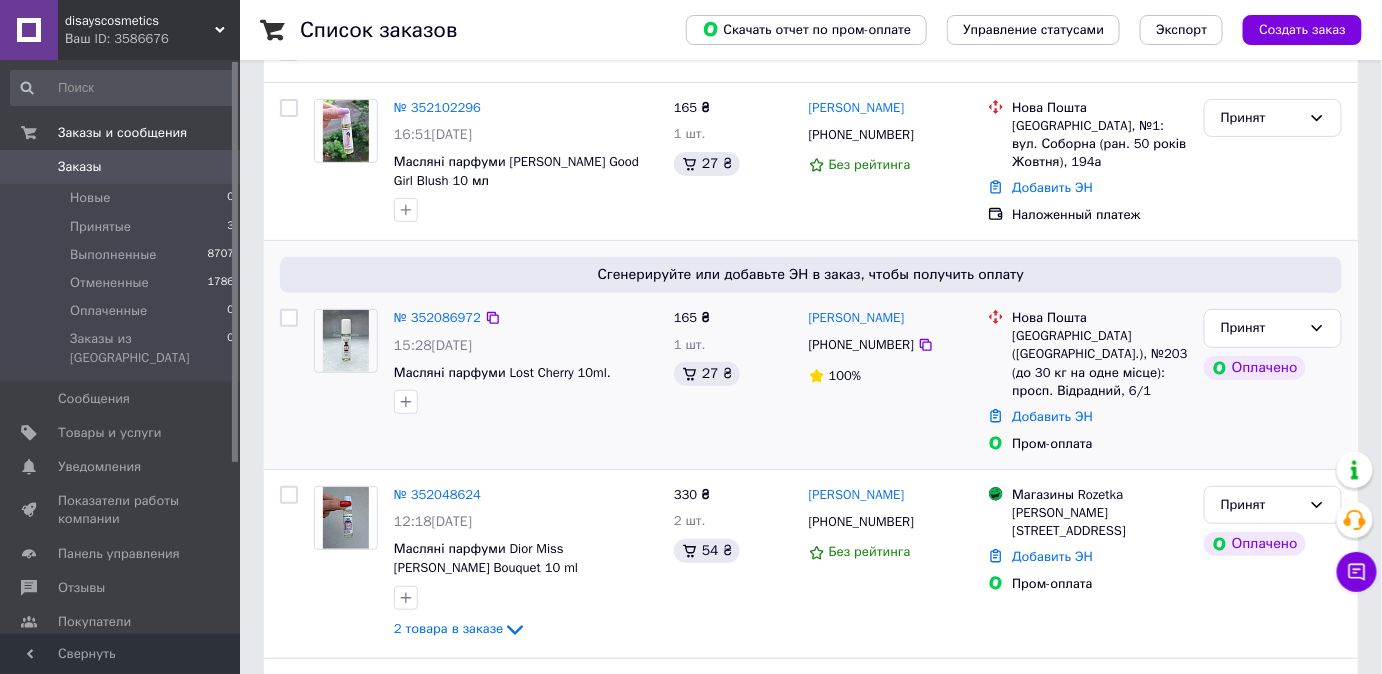 scroll, scrollTop: 90, scrollLeft: 0, axis: vertical 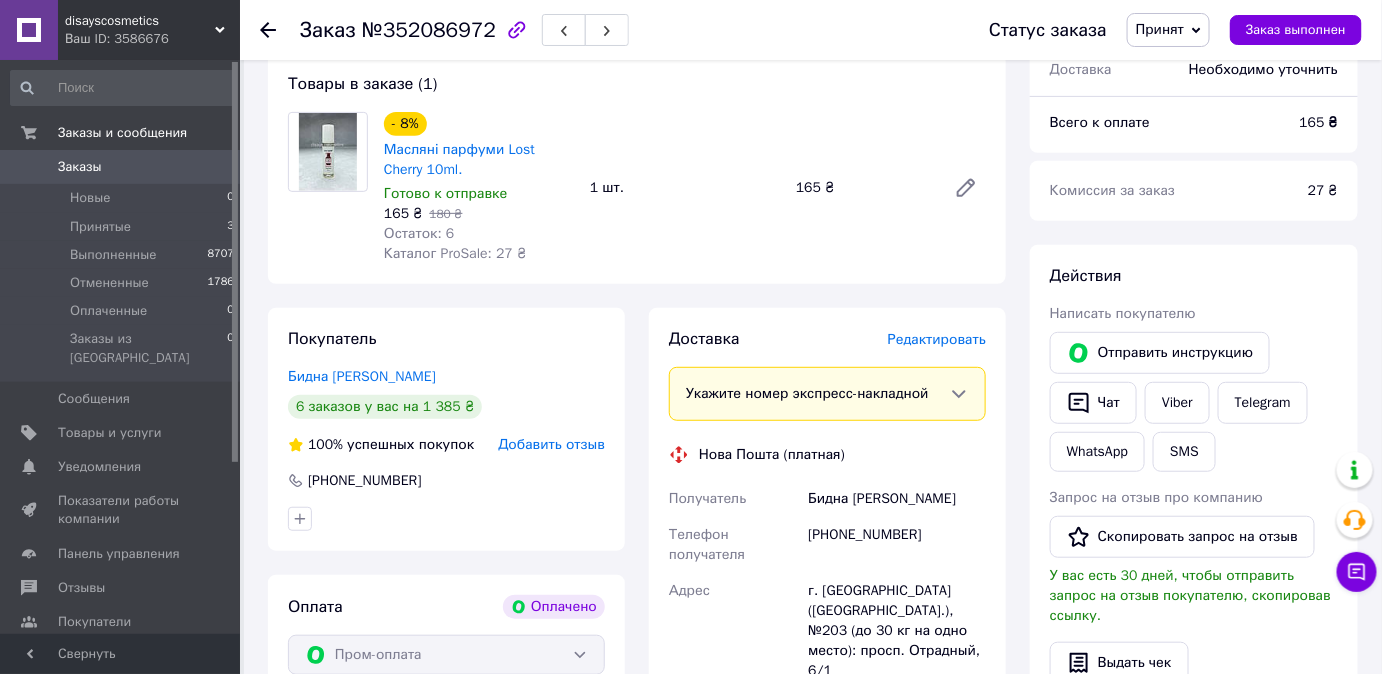 click on "Редактировать" at bounding box center (937, 339) 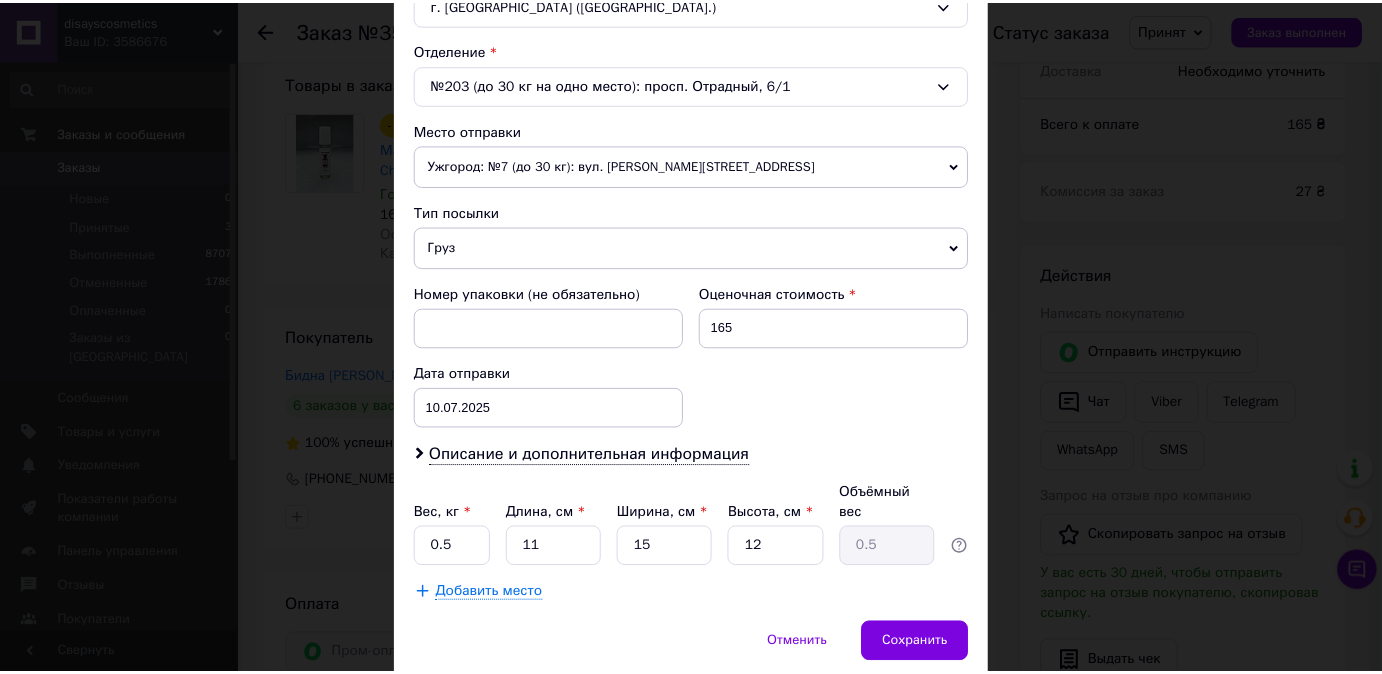 scroll, scrollTop: 636, scrollLeft: 0, axis: vertical 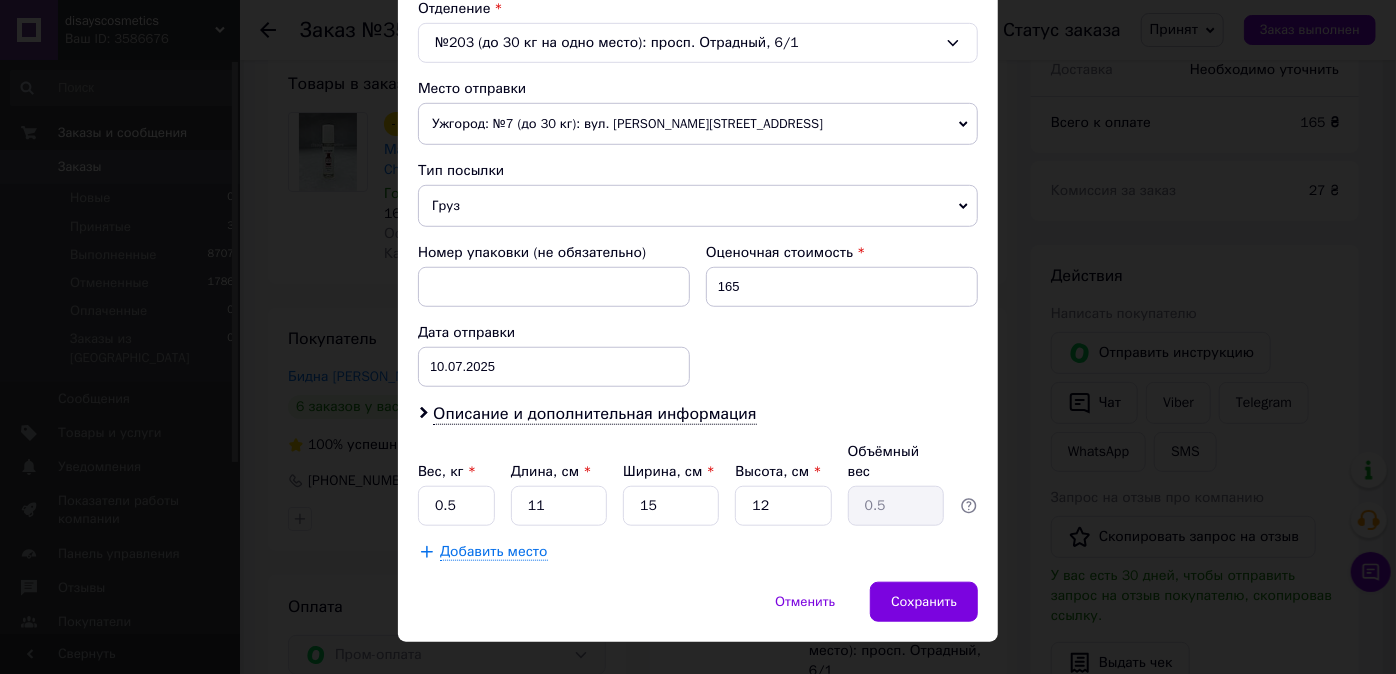 drag, startPoint x: 680, startPoint y: 105, endPoint x: 704, endPoint y: 147, distance: 48.373547 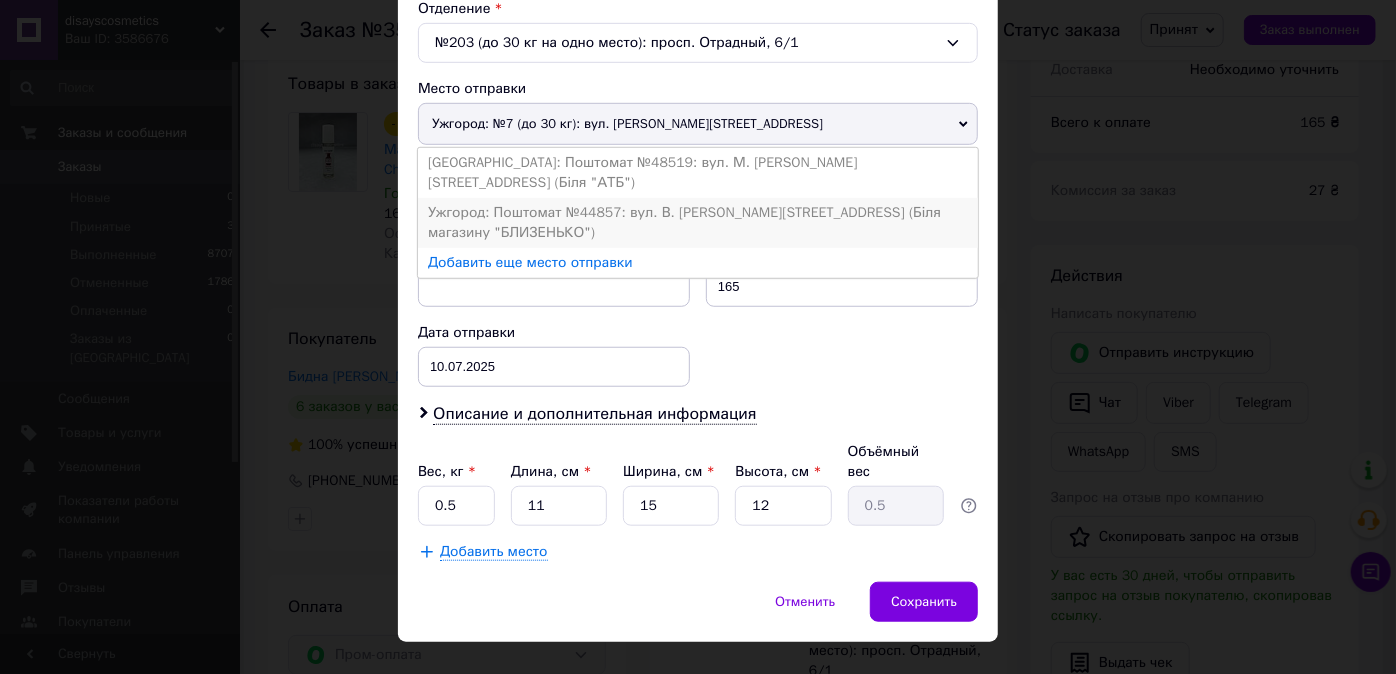 click on "Ужгород: Поштомат №44857: вул. В. [PERSON_NAME][STREET_ADDRESS] (Біля магазину "БЛИЗЕНЬКО")" at bounding box center (698, 223) 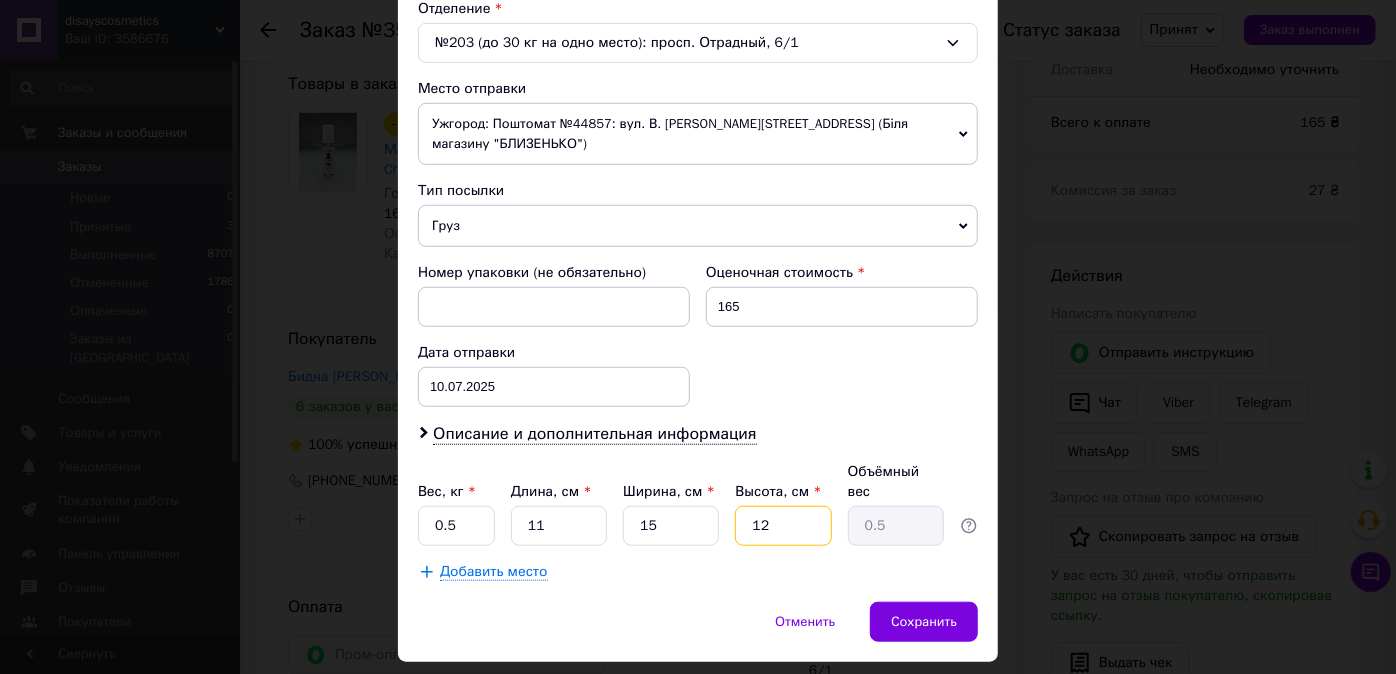 click on "12" at bounding box center (783, 526) 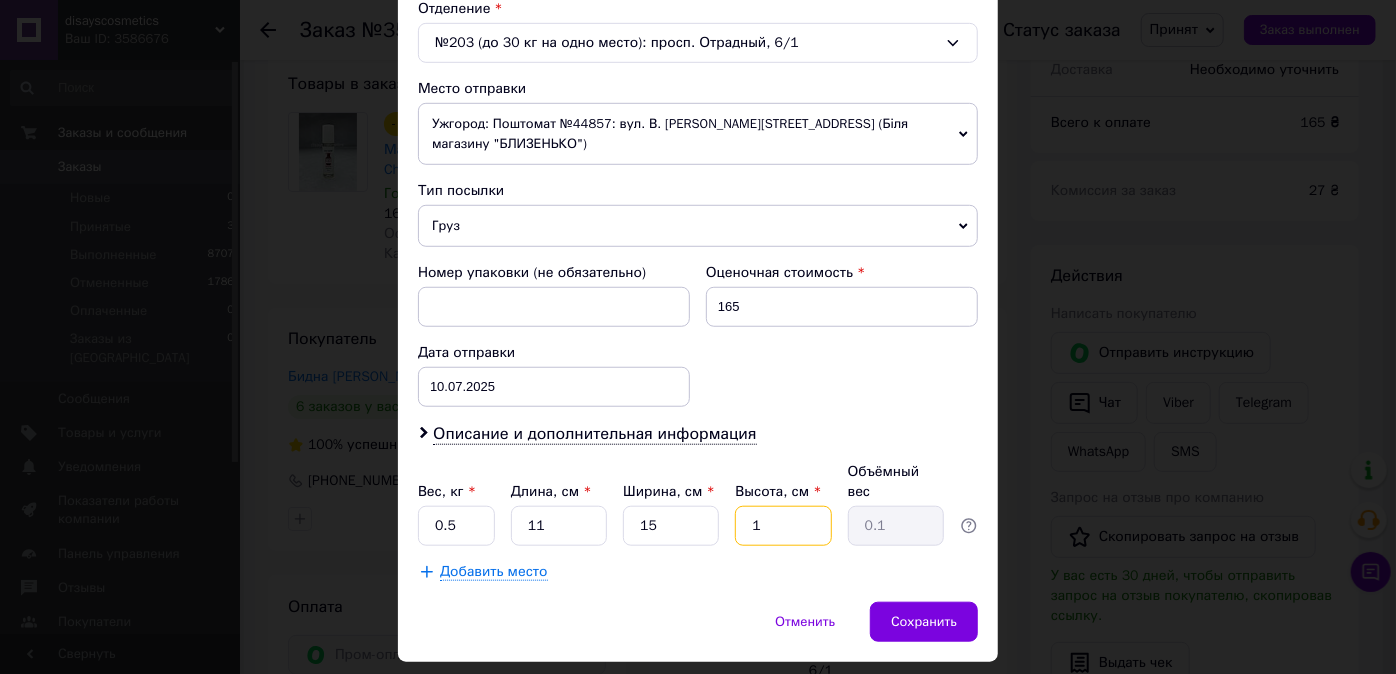type 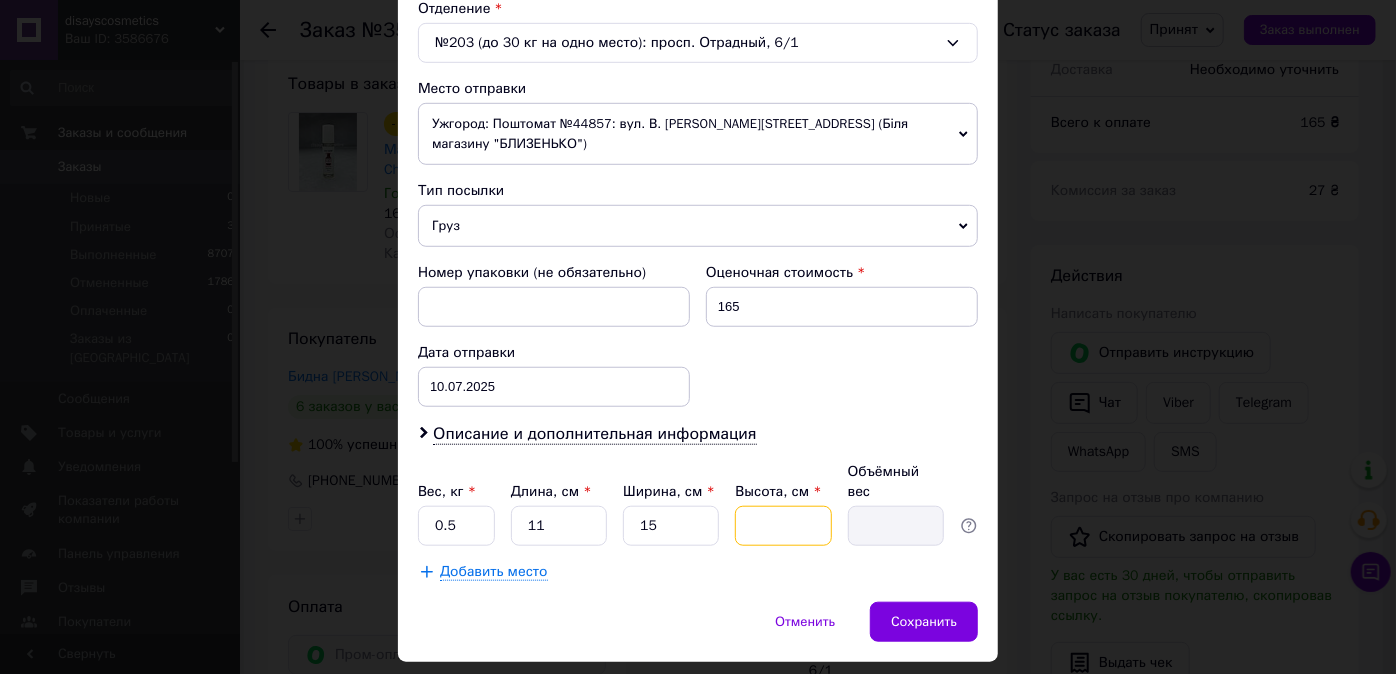 type on "3" 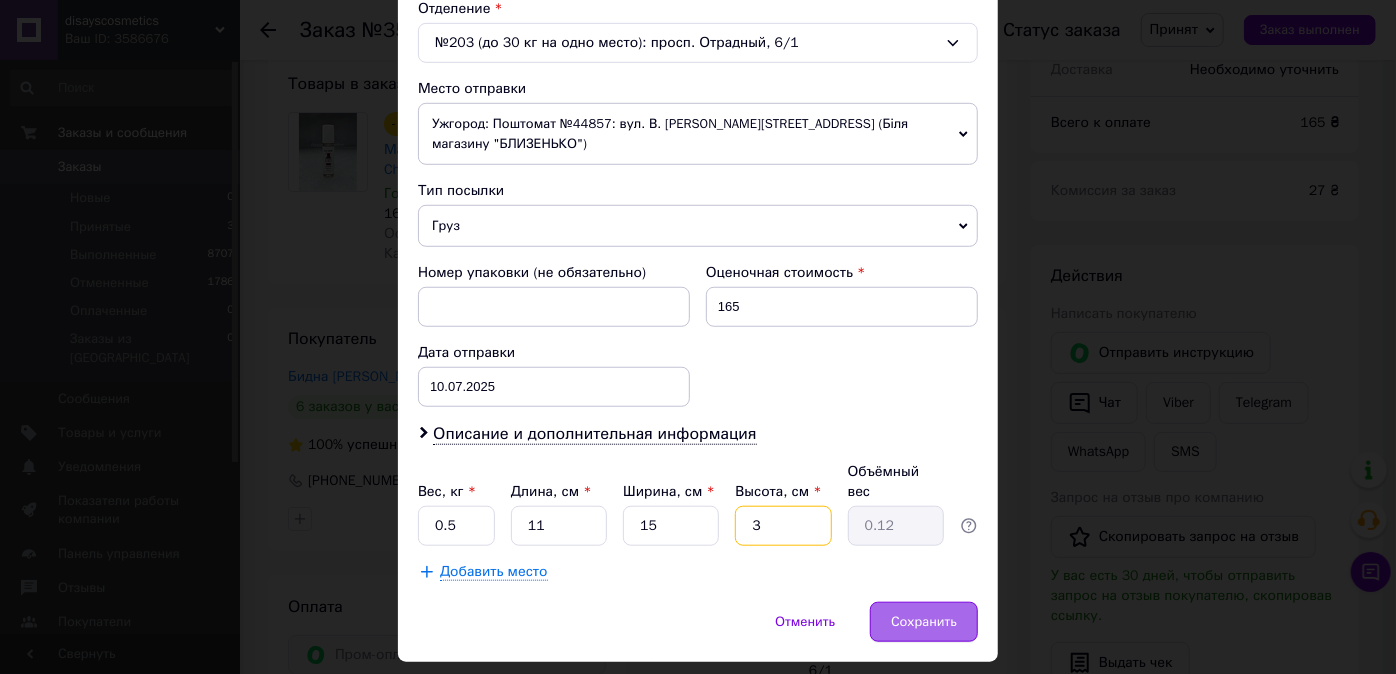 type on "3" 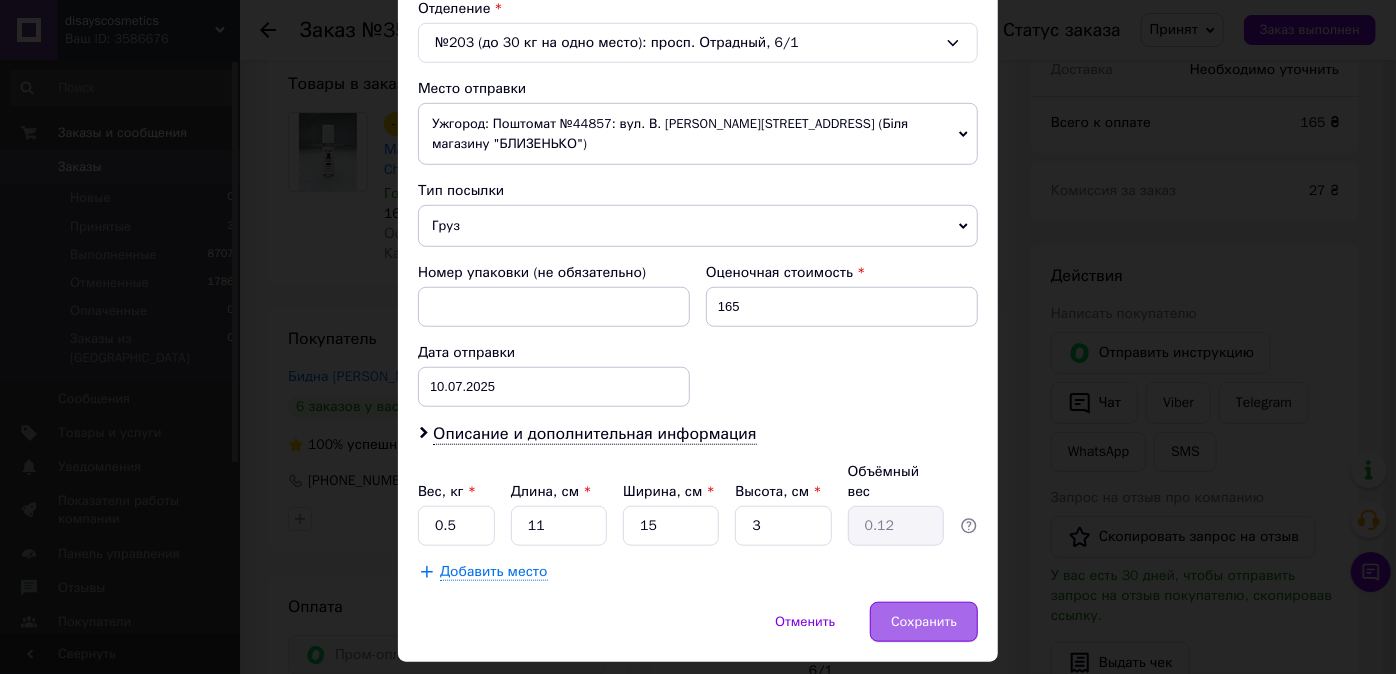 click on "Сохранить" at bounding box center [924, 622] 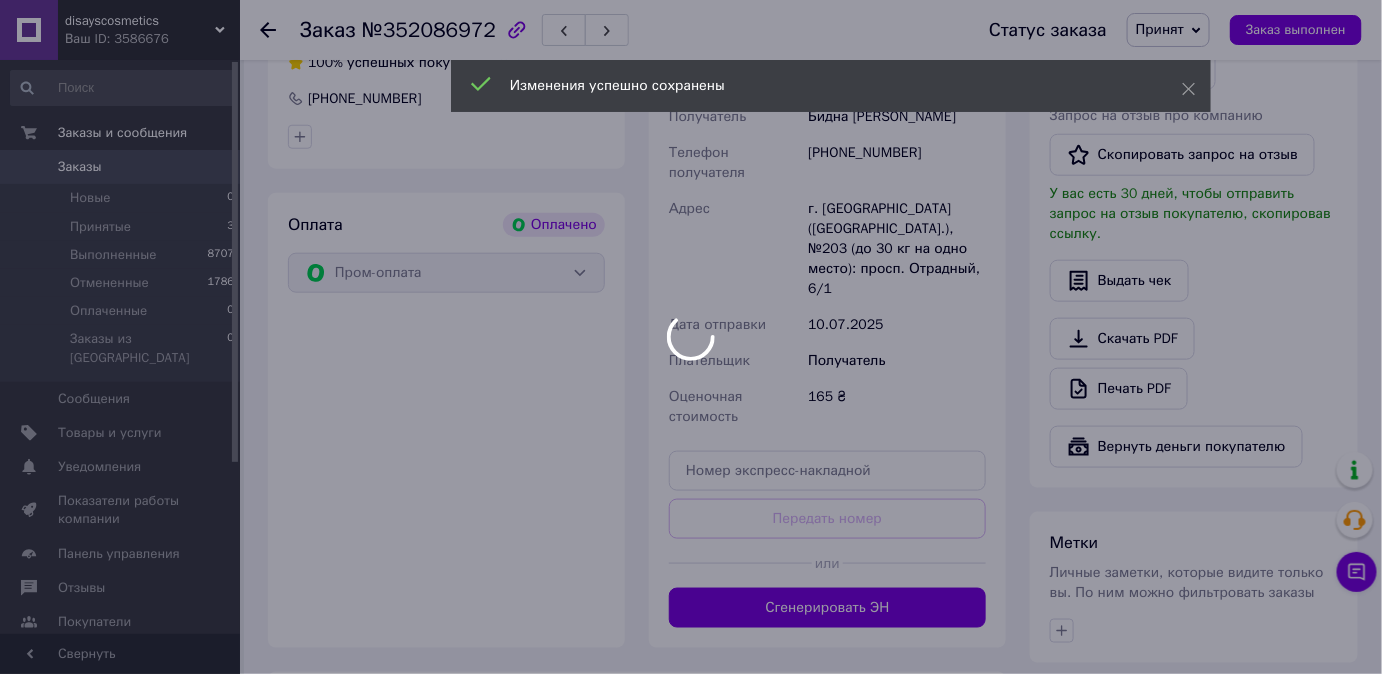 scroll, scrollTop: 636, scrollLeft: 0, axis: vertical 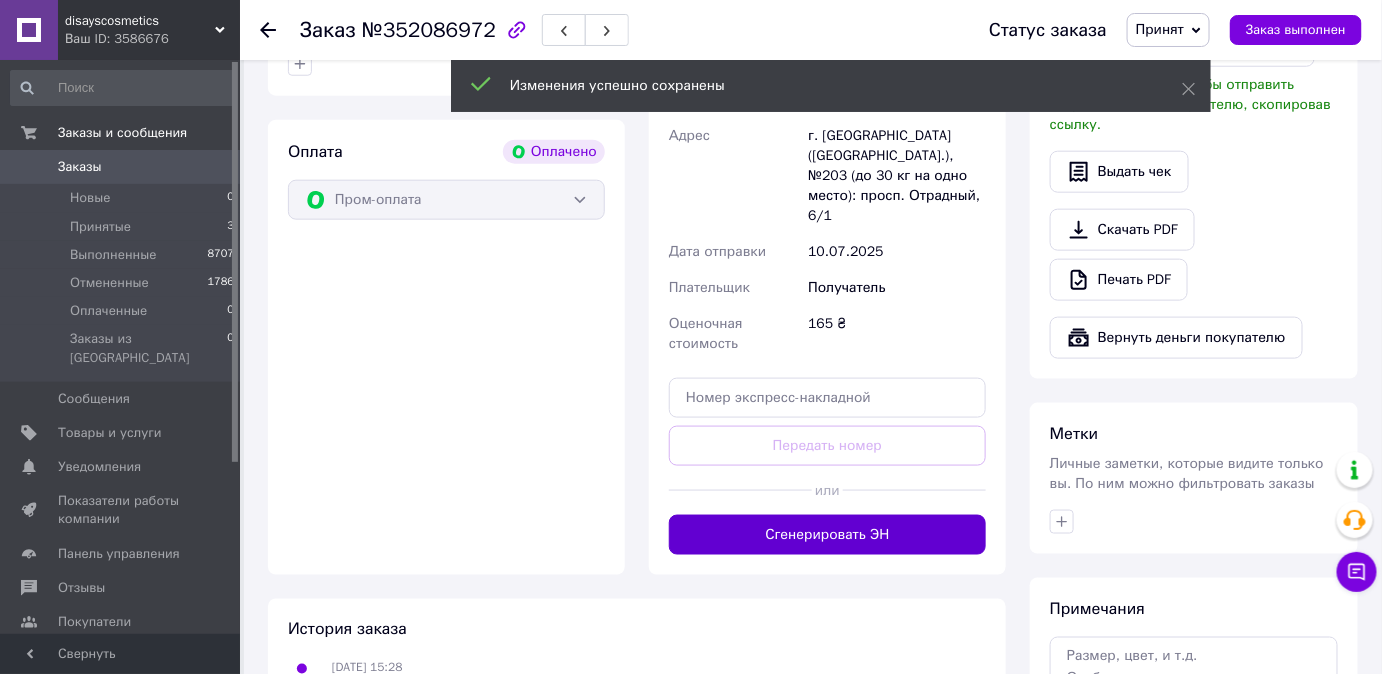 click on "Сгенерировать ЭН" at bounding box center [827, 535] 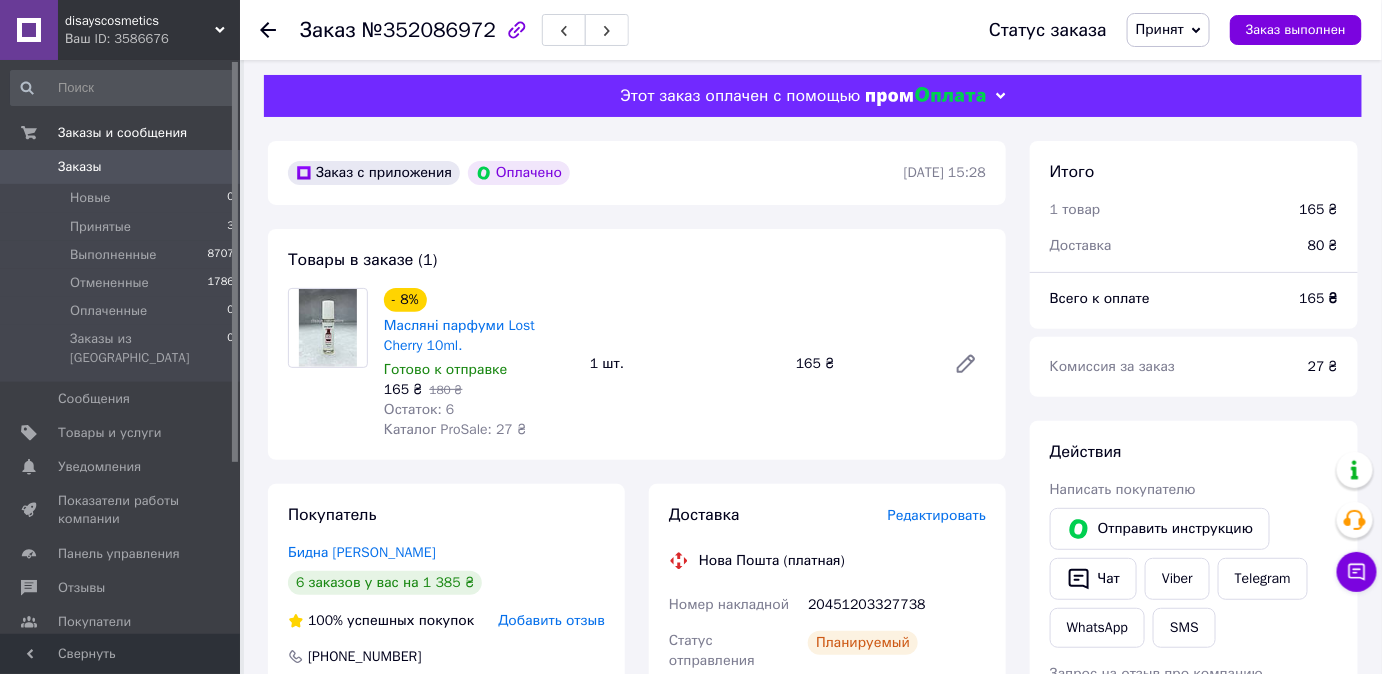 scroll, scrollTop: 90, scrollLeft: 0, axis: vertical 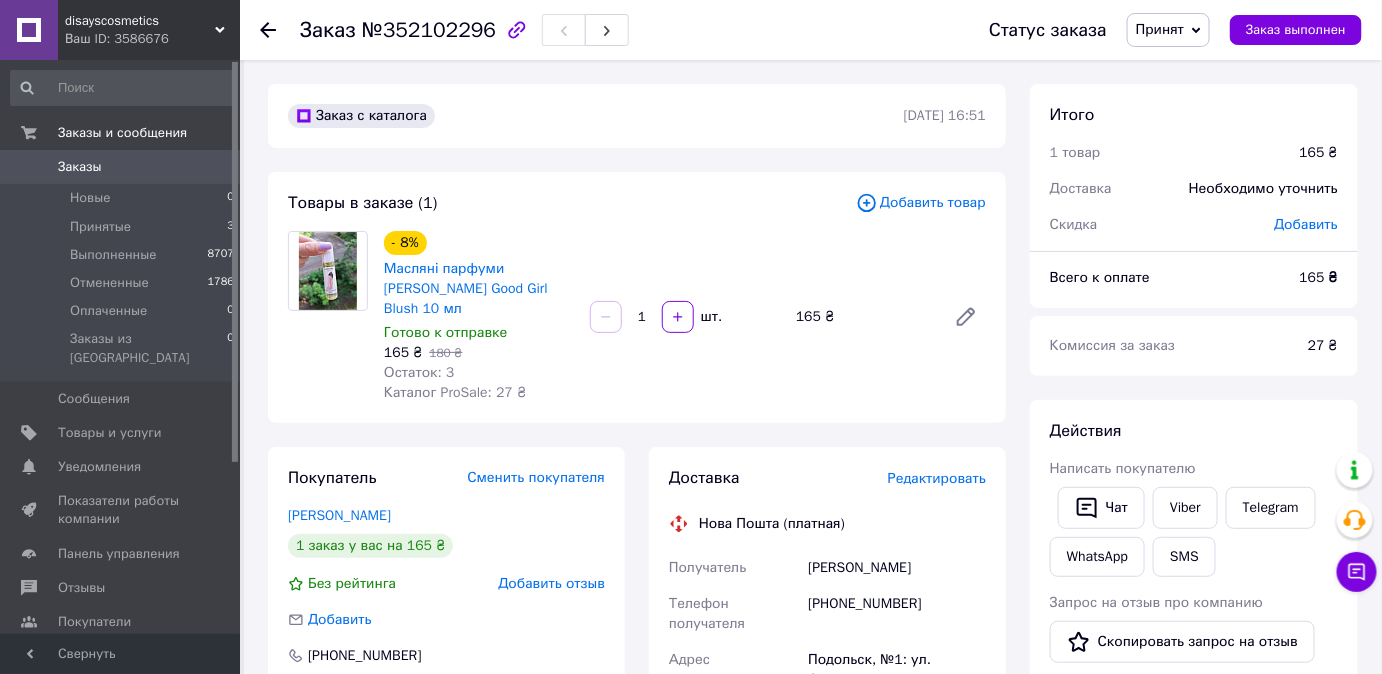 click on "Редактировать" at bounding box center [937, 478] 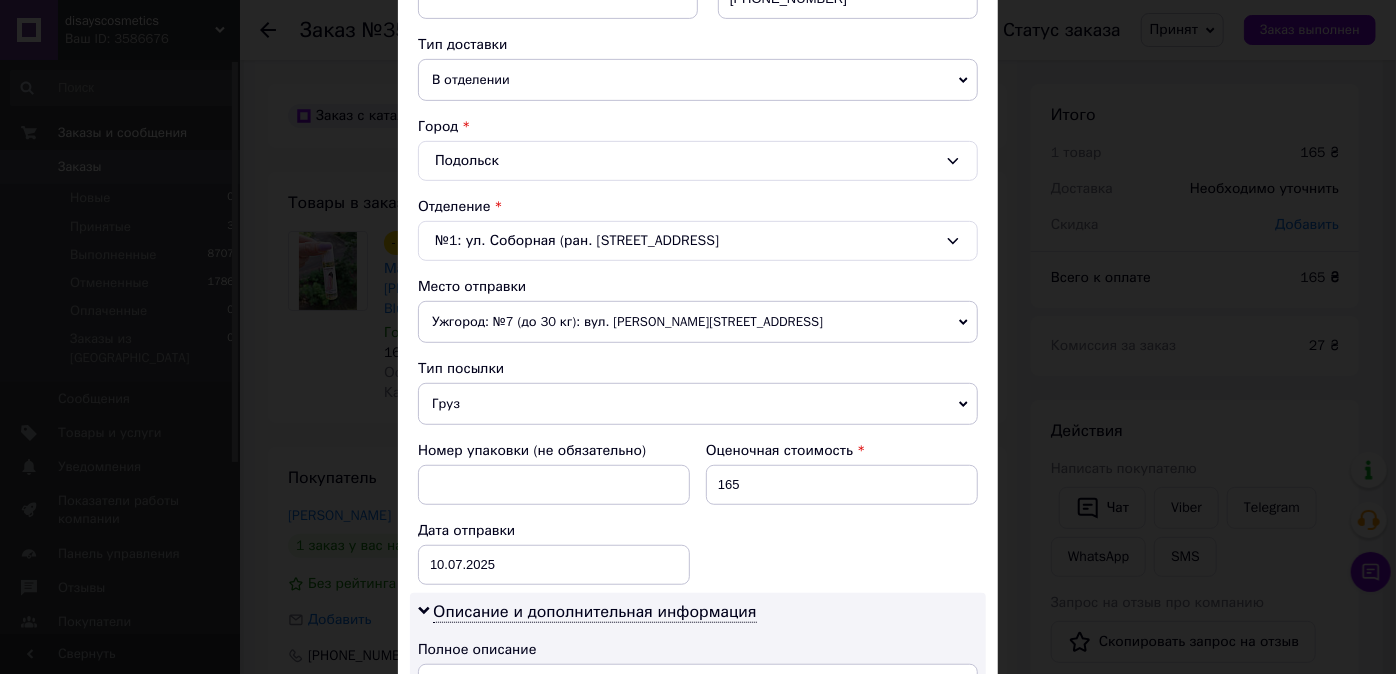 scroll, scrollTop: 545, scrollLeft: 0, axis: vertical 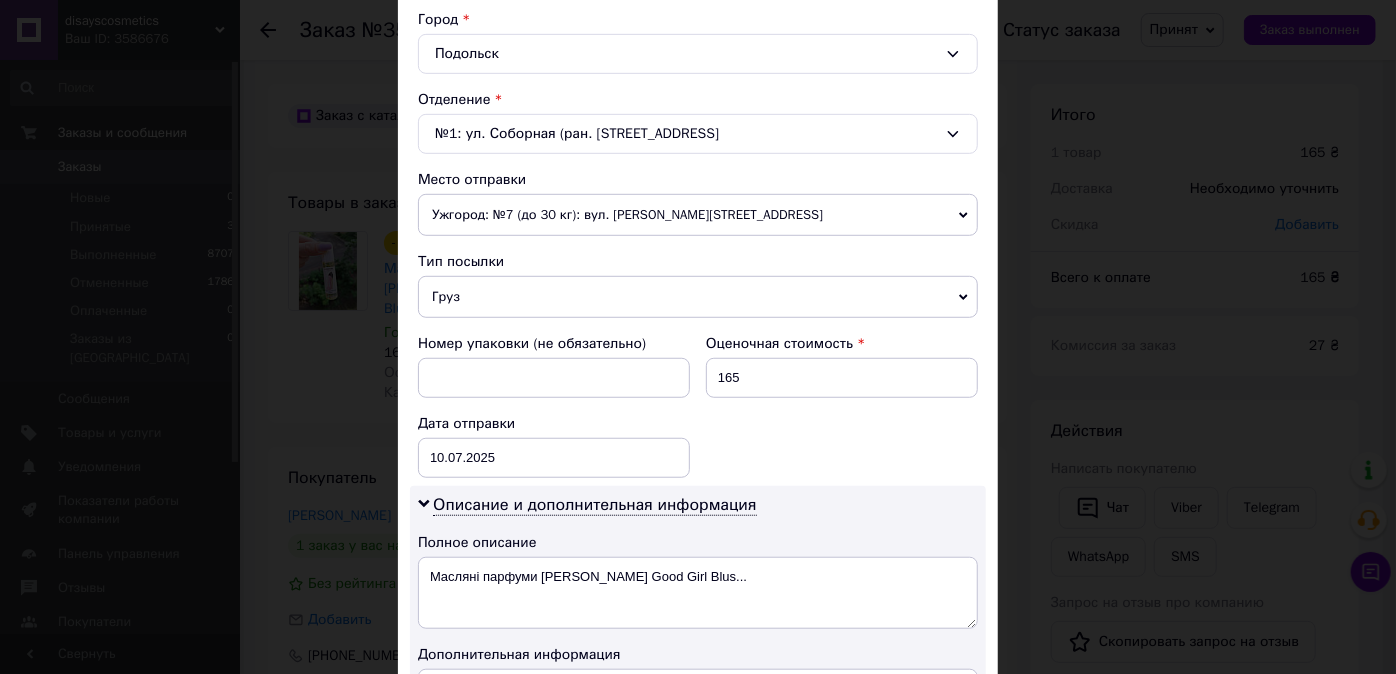 drag, startPoint x: 690, startPoint y: 199, endPoint x: 693, endPoint y: 223, distance: 24.186773 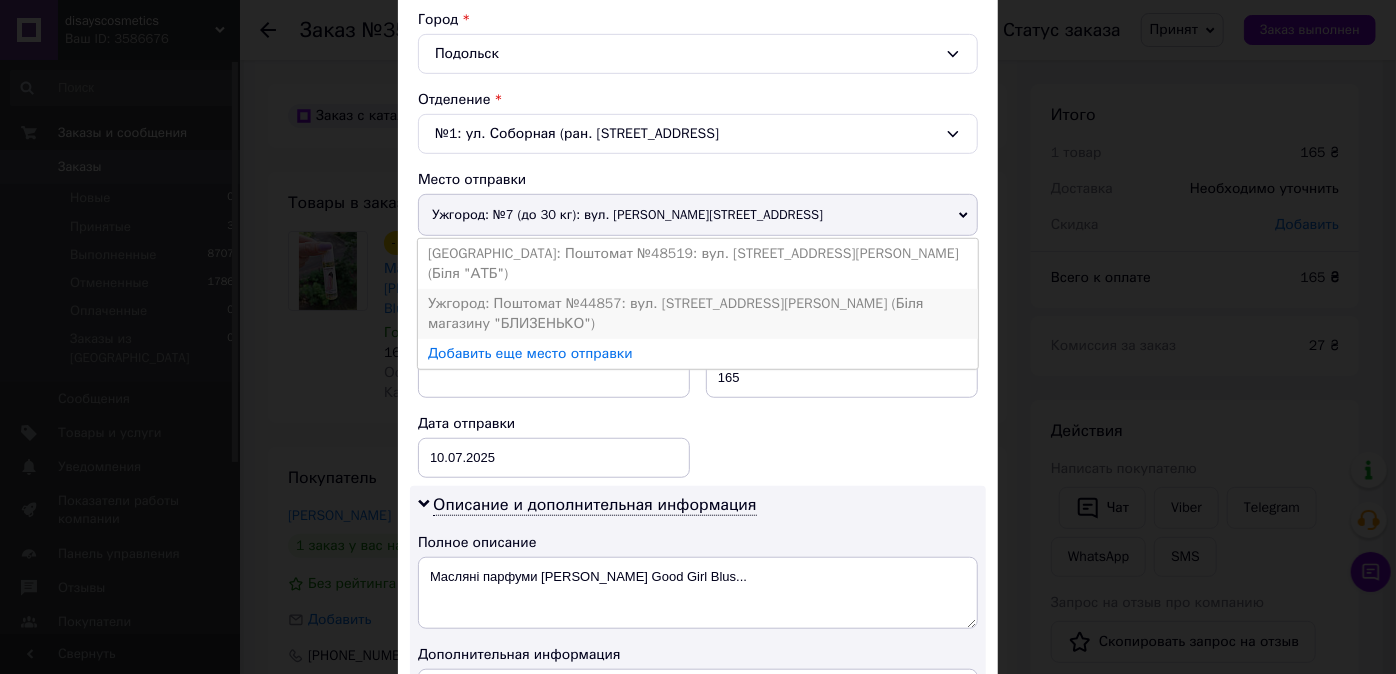 click on "Ужгород: Поштомат №44857: вул. В. [PERSON_NAME][STREET_ADDRESS] (Біля магазину "БЛИЗЕНЬКО")" at bounding box center (698, 314) 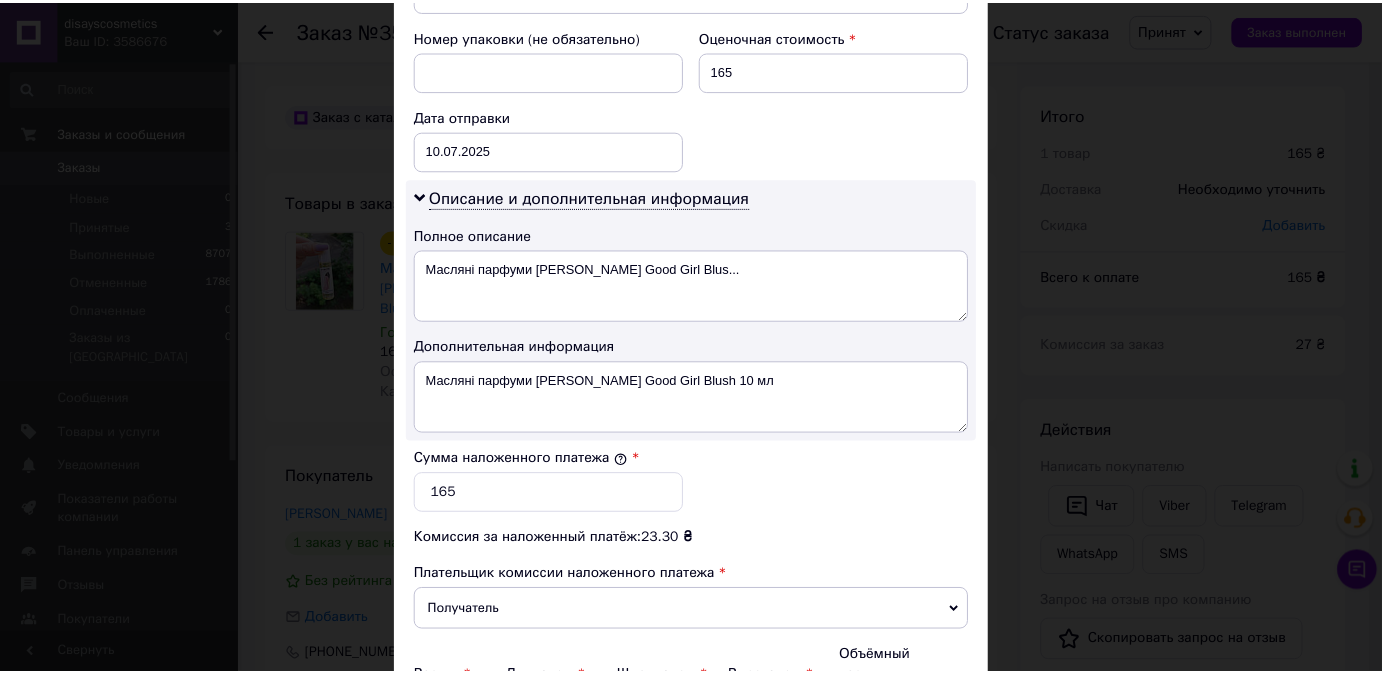 scroll, scrollTop: 1000, scrollLeft: 0, axis: vertical 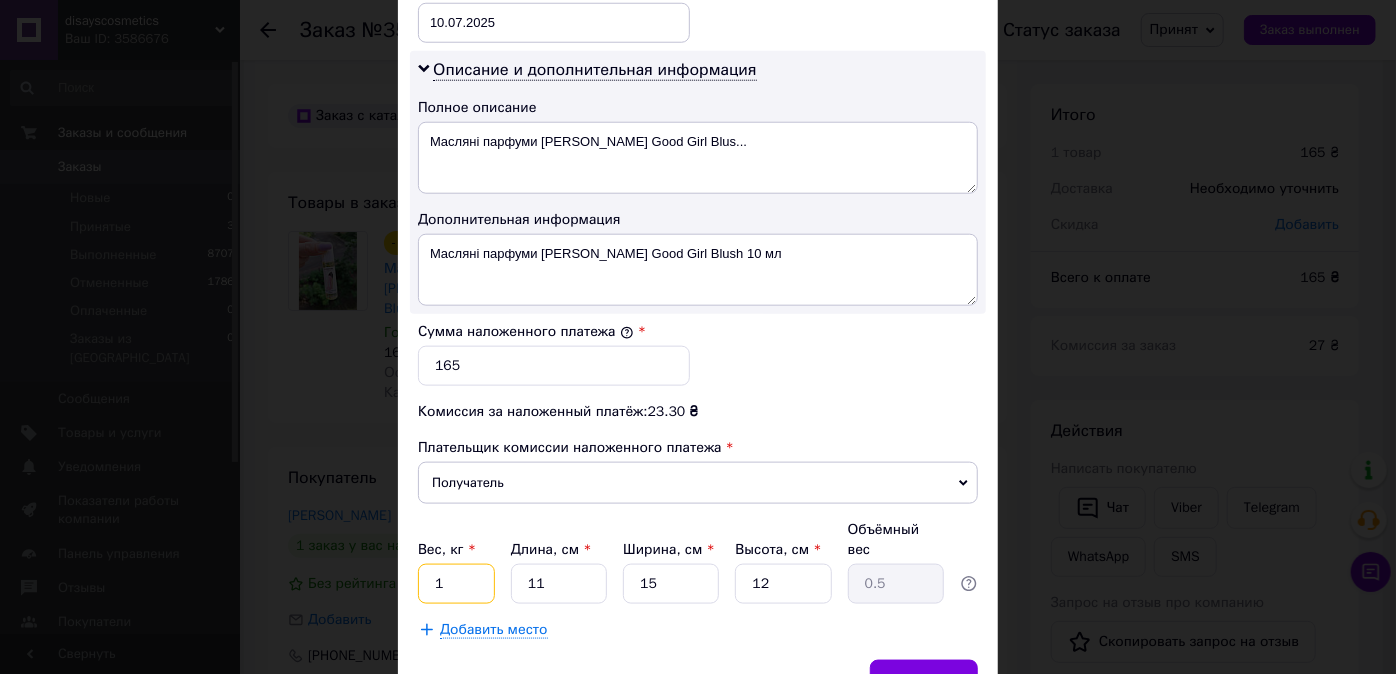 click on "1" at bounding box center [456, 584] 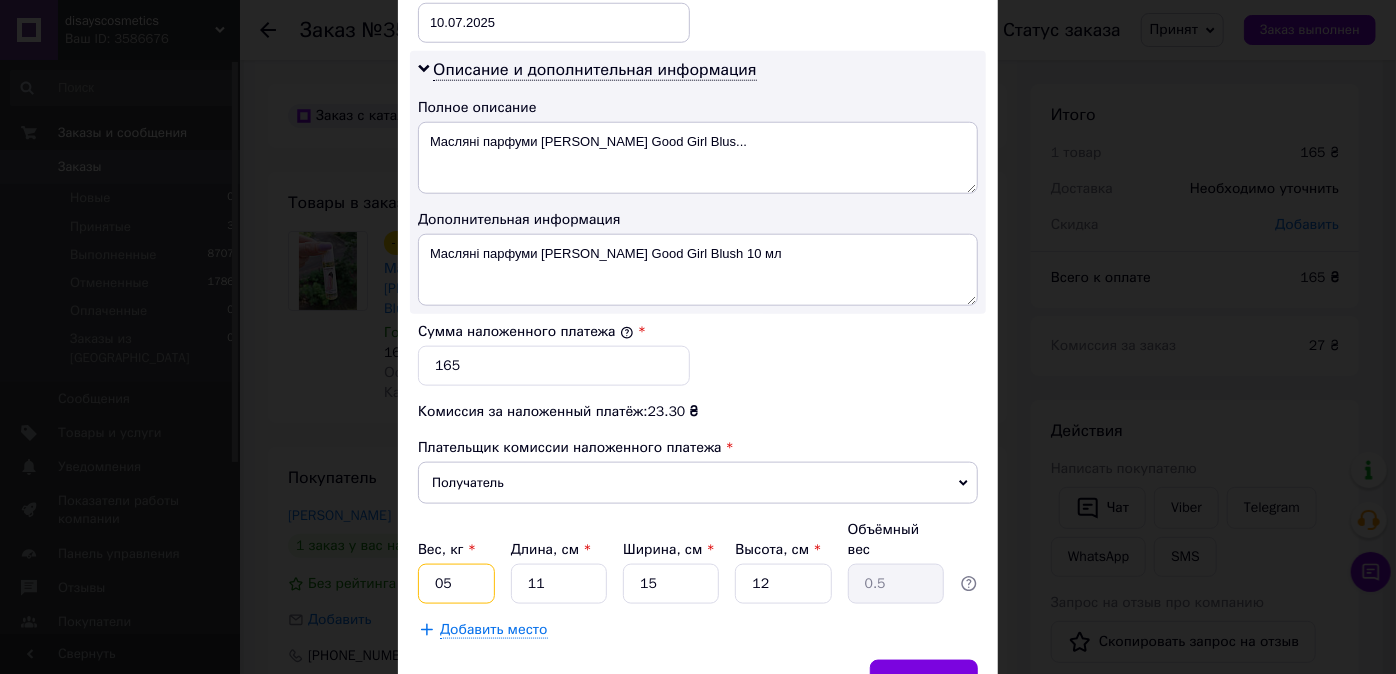 type on "05" 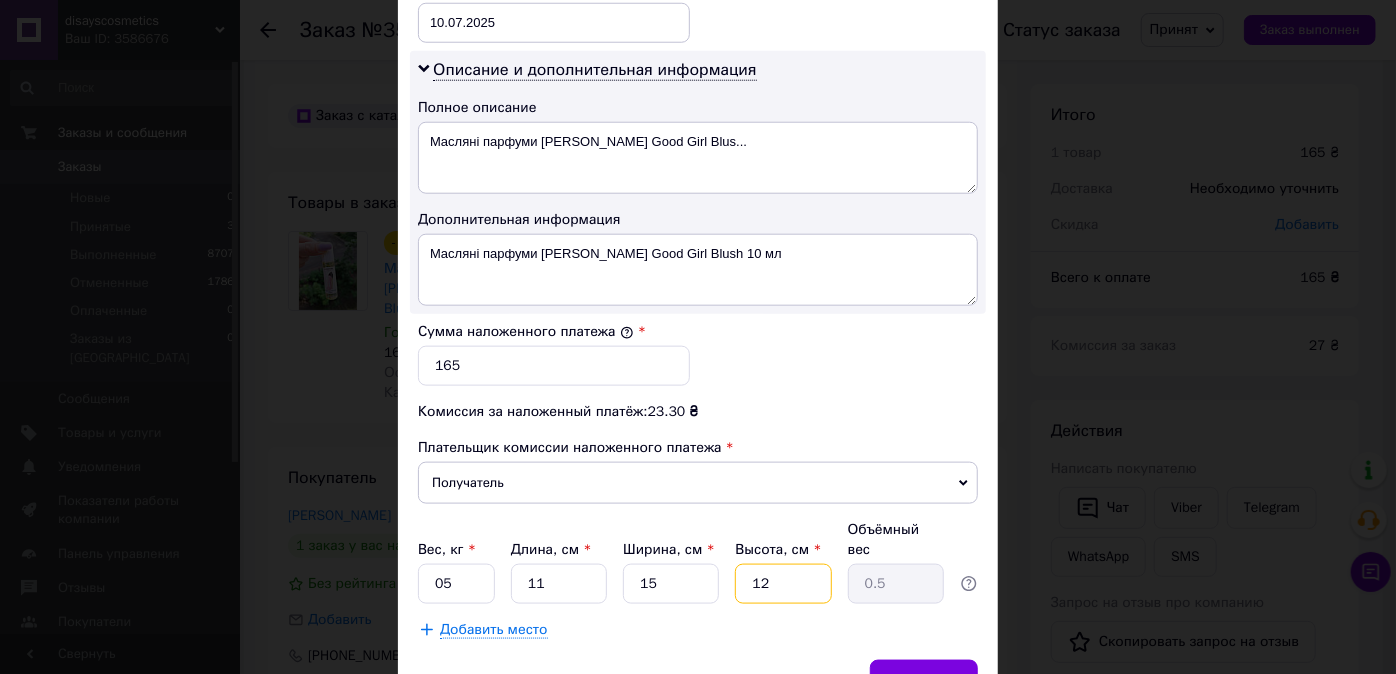 click on "12" at bounding box center (783, 584) 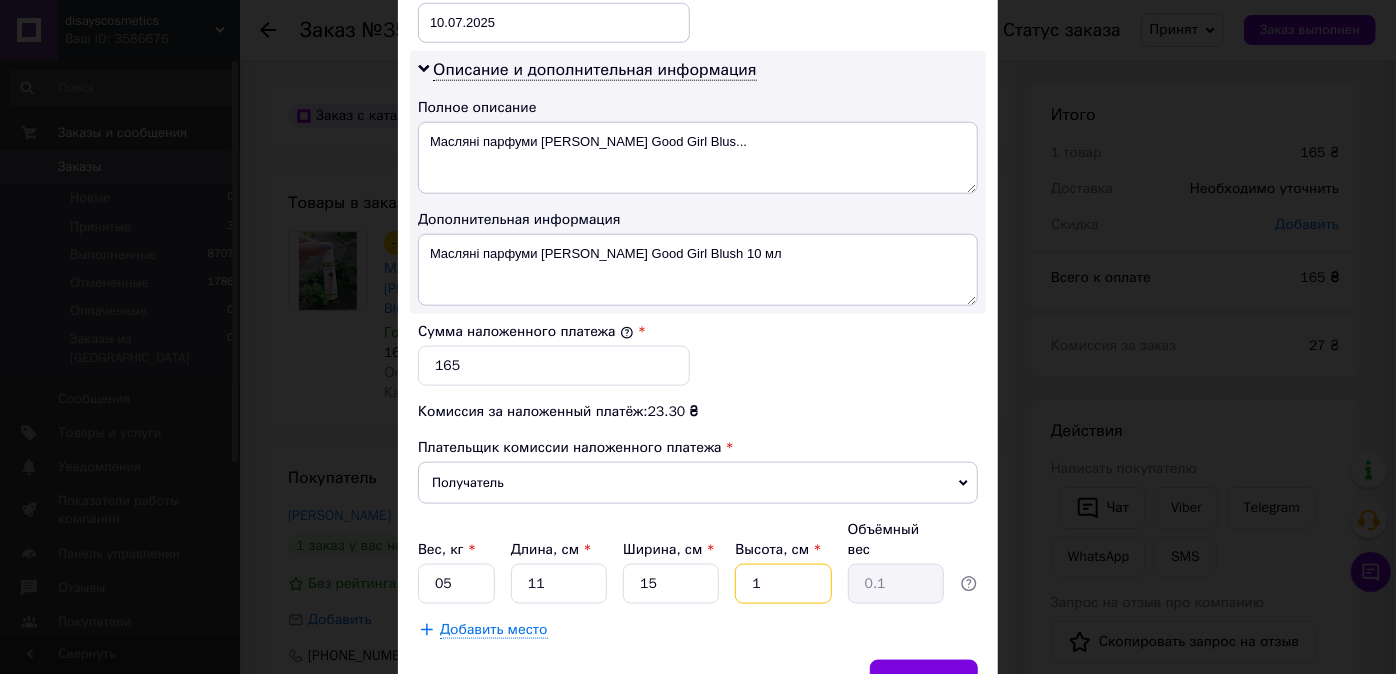 type 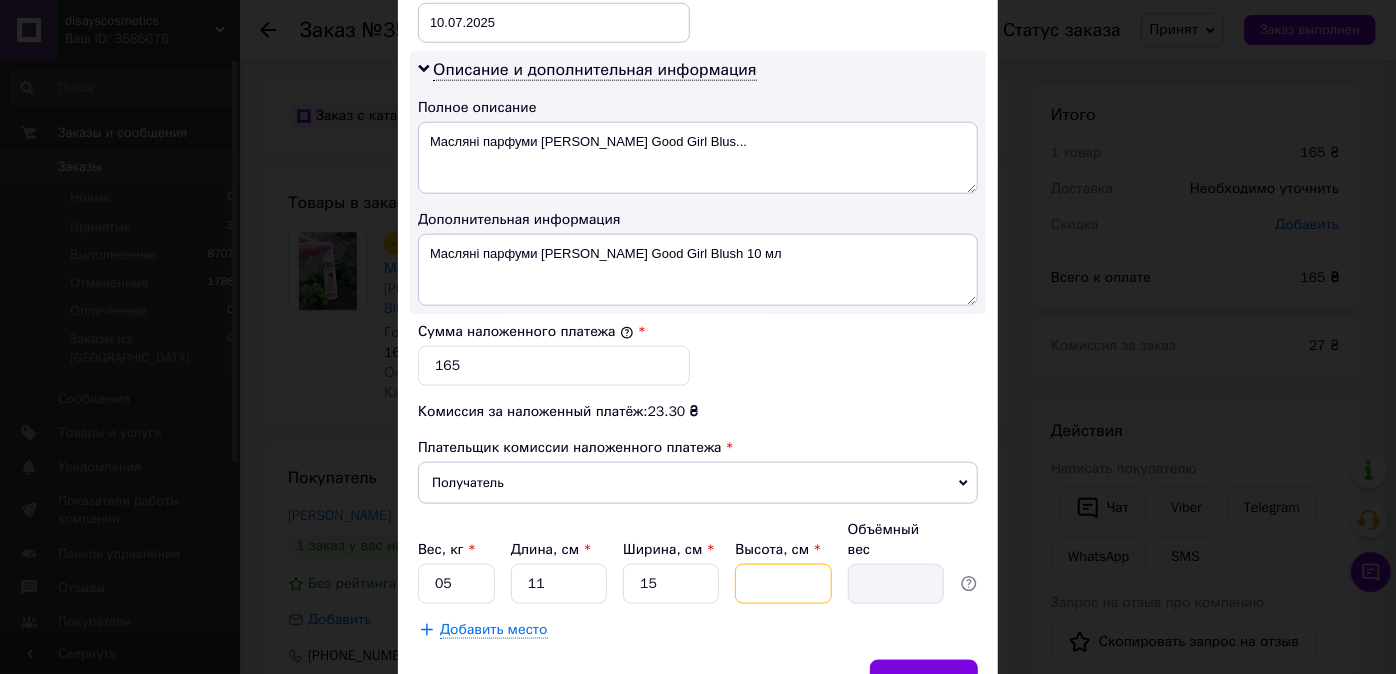 type on "3" 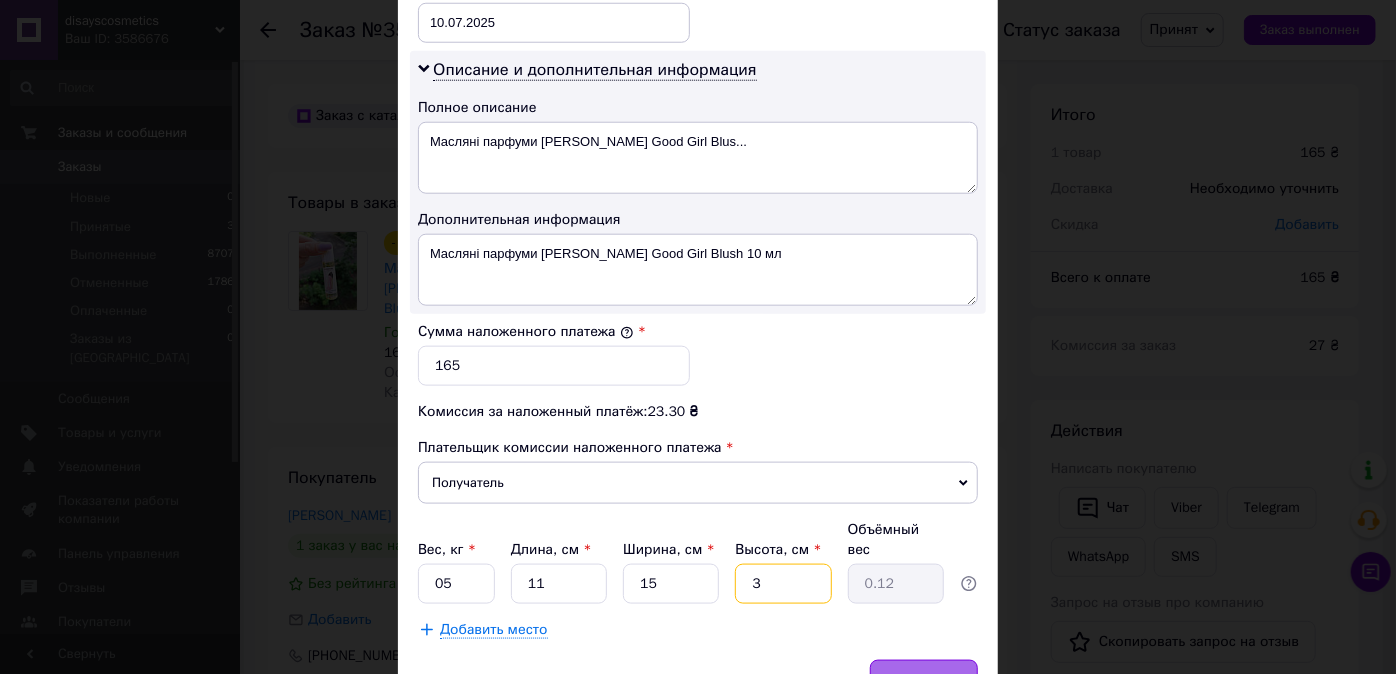 type on "3" 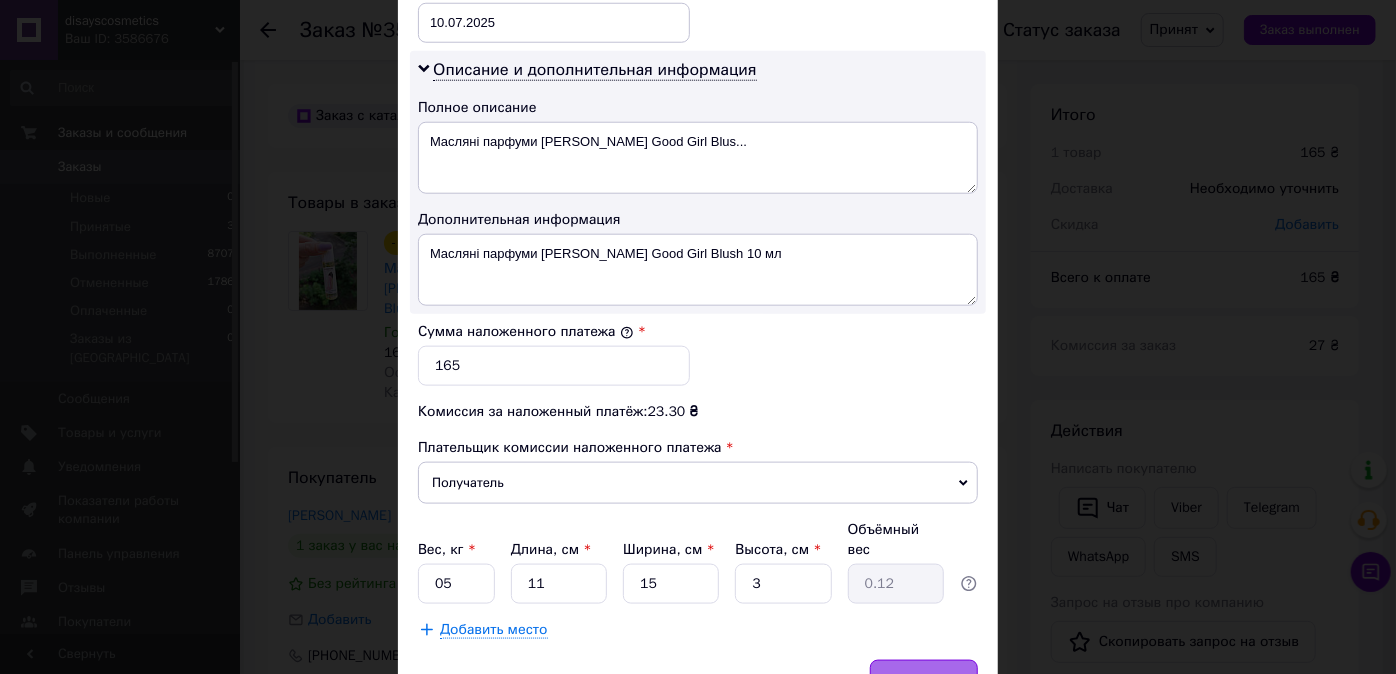 click on "Сохранить" at bounding box center (924, 680) 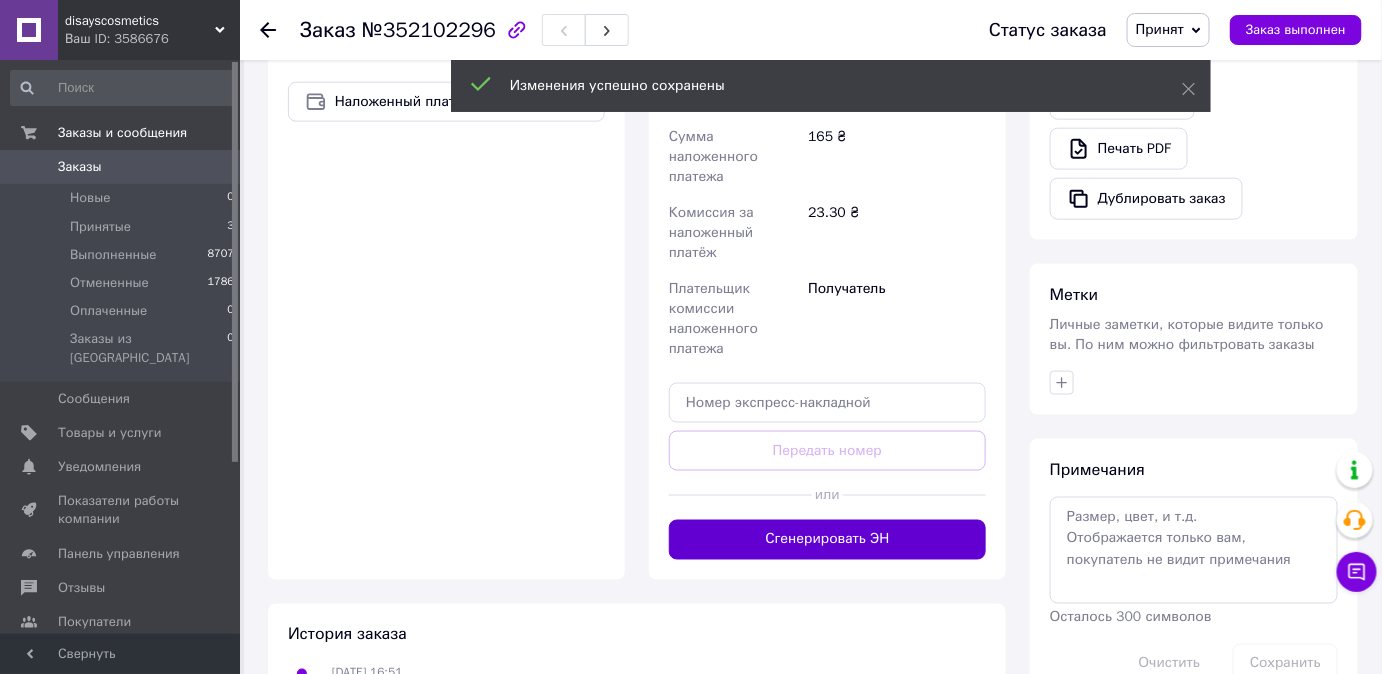 click on "Сгенерировать ЭН" at bounding box center (827, 540) 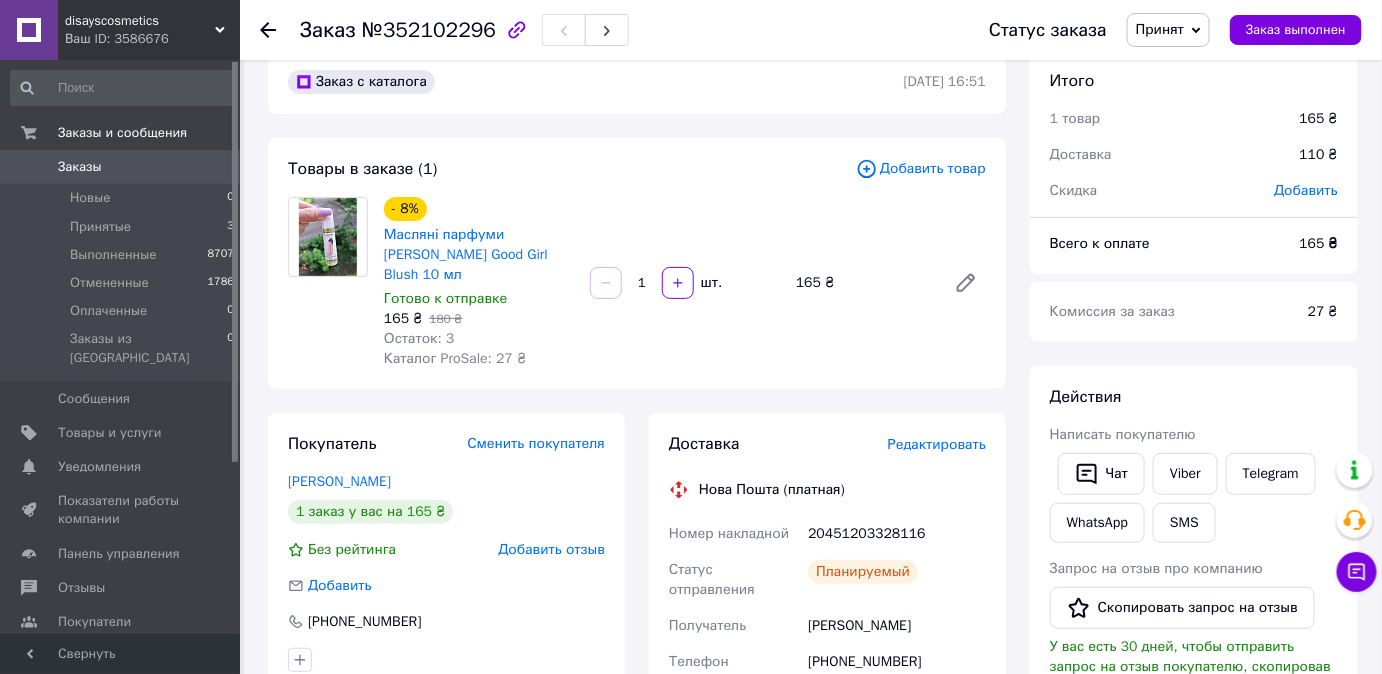 scroll, scrollTop: 90, scrollLeft: 0, axis: vertical 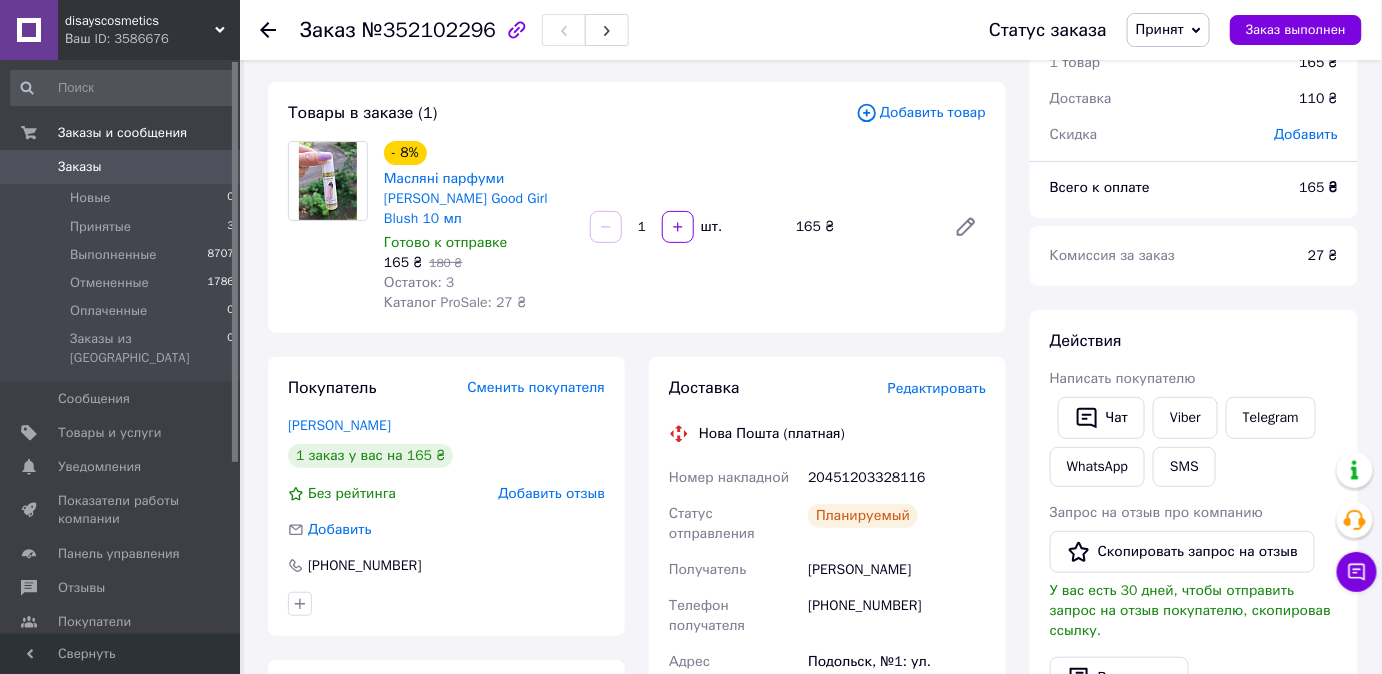 drag, startPoint x: 929, startPoint y: 442, endPoint x: 890, endPoint y: 486, distance: 58.796257 